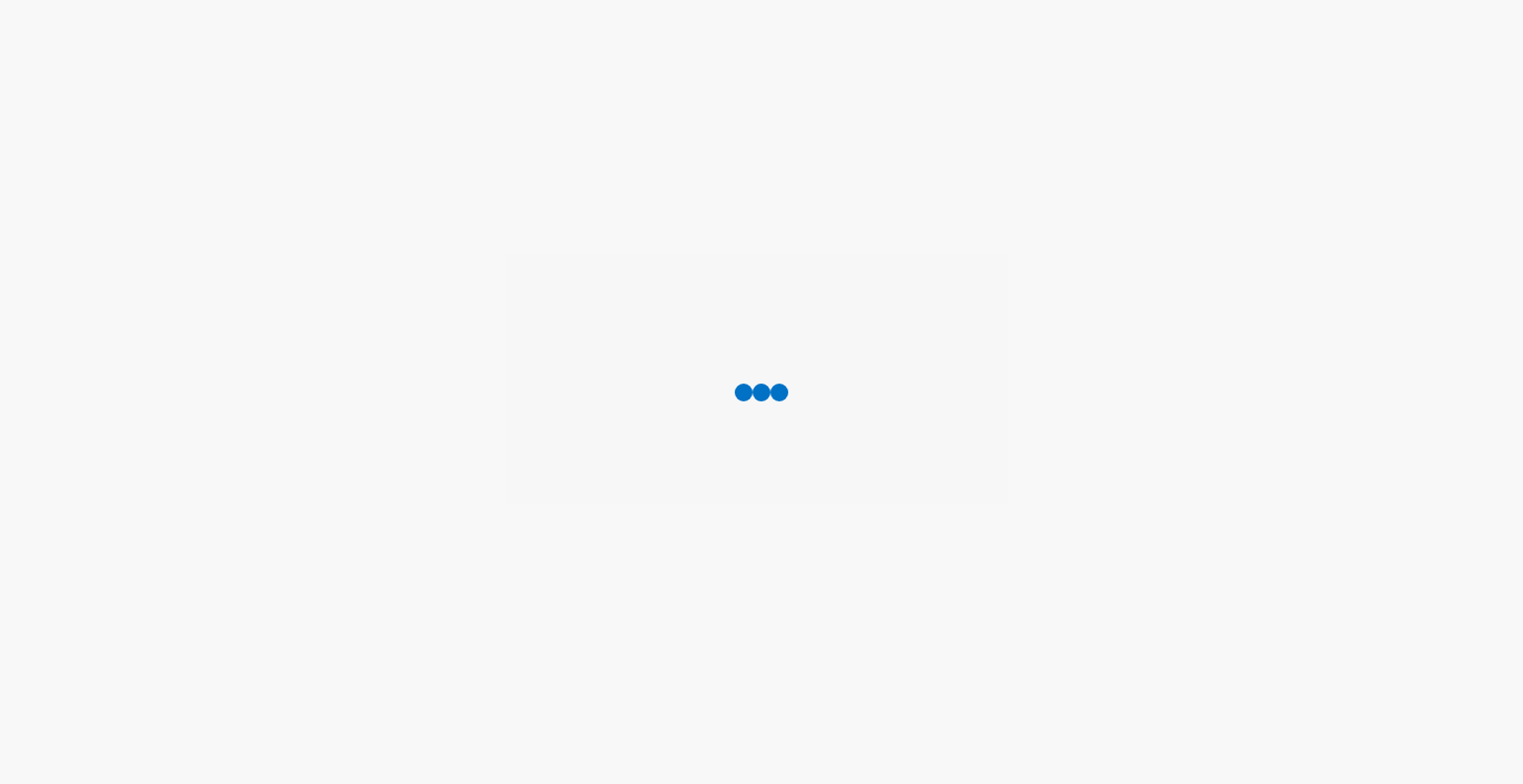 scroll, scrollTop: 0, scrollLeft: 0, axis: both 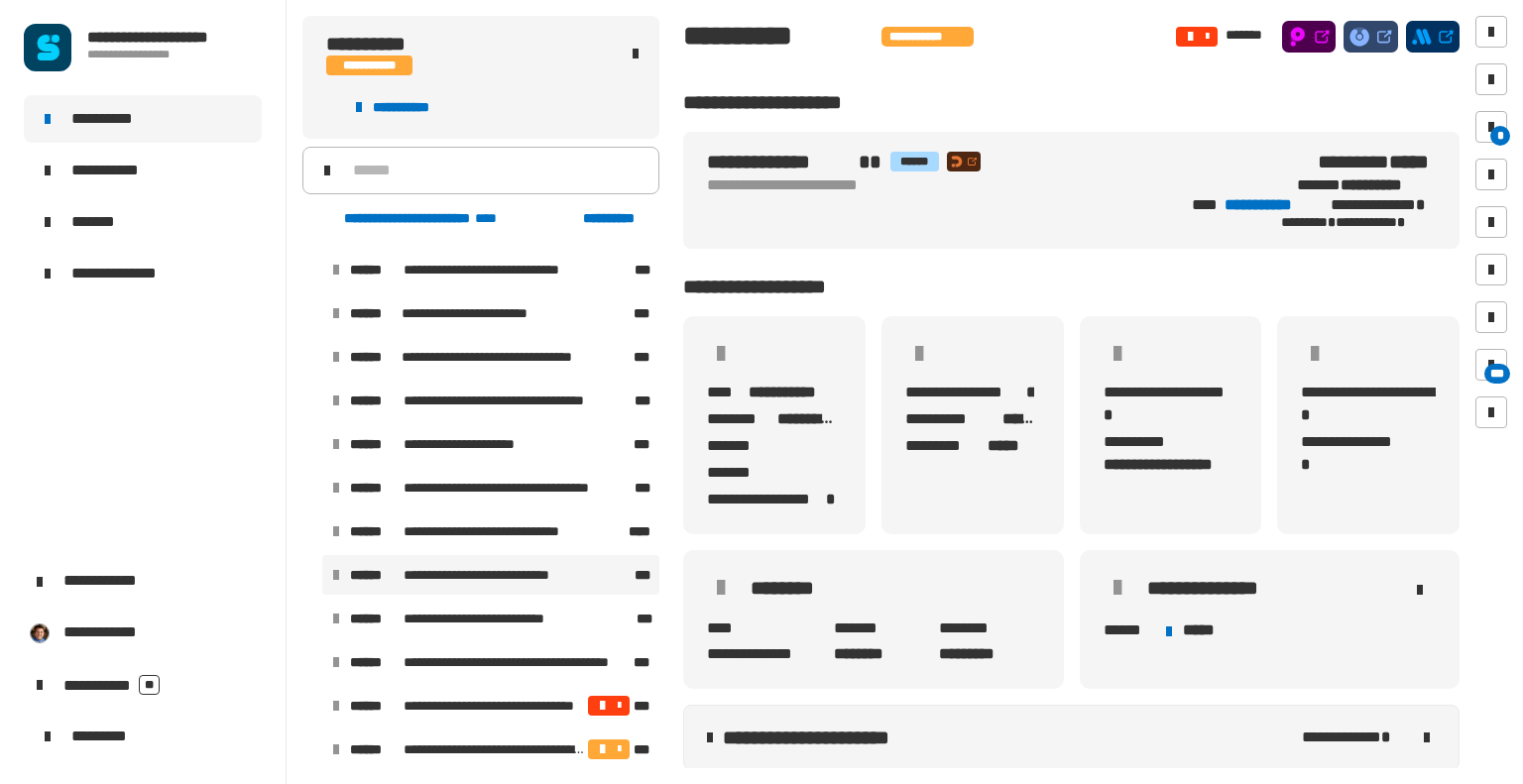 click on "**********" at bounding box center [496, 575] 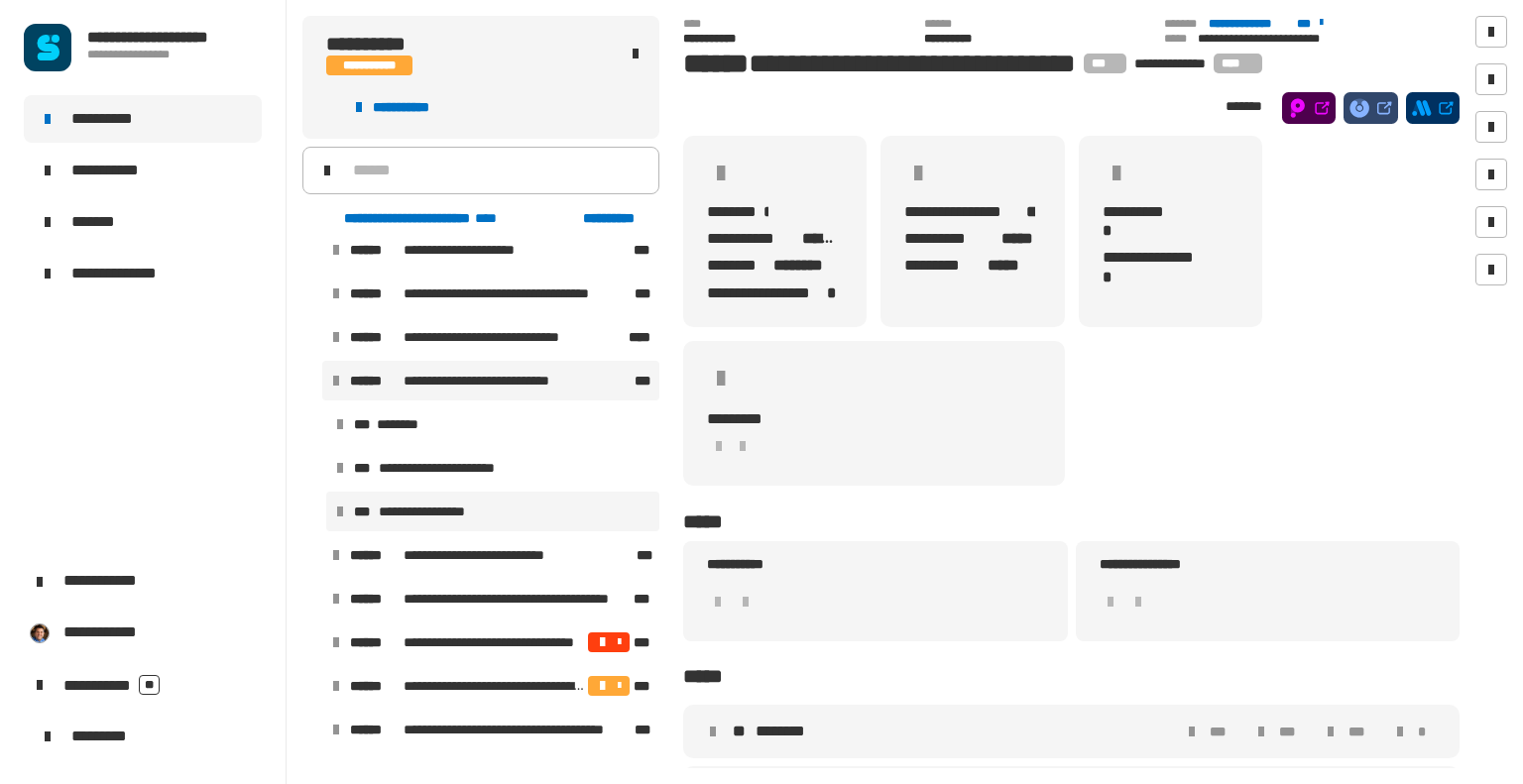 scroll, scrollTop: 2236, scrollLeft: 0, axis: vertical 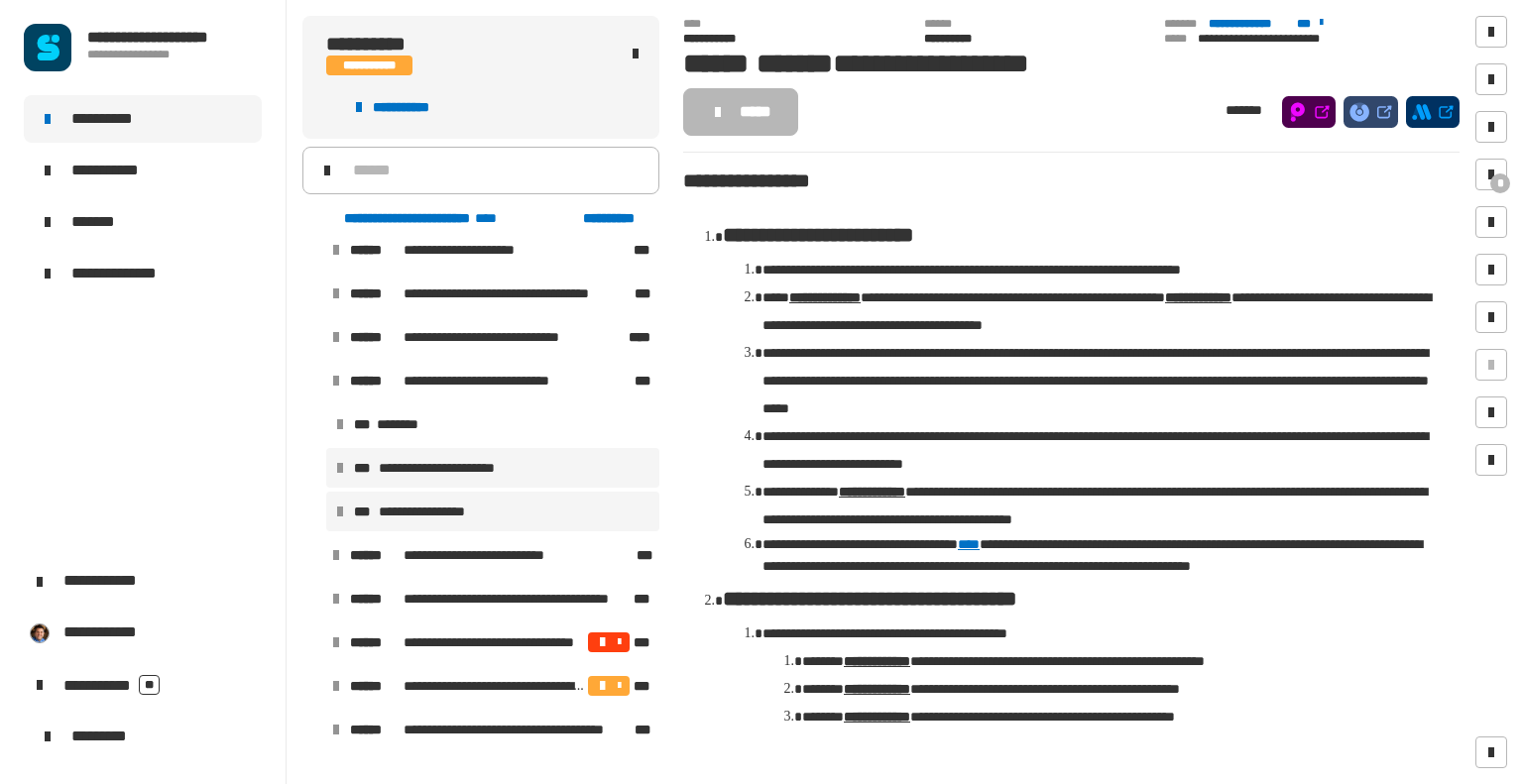 click on "**********" at bounding box center (448, 468) 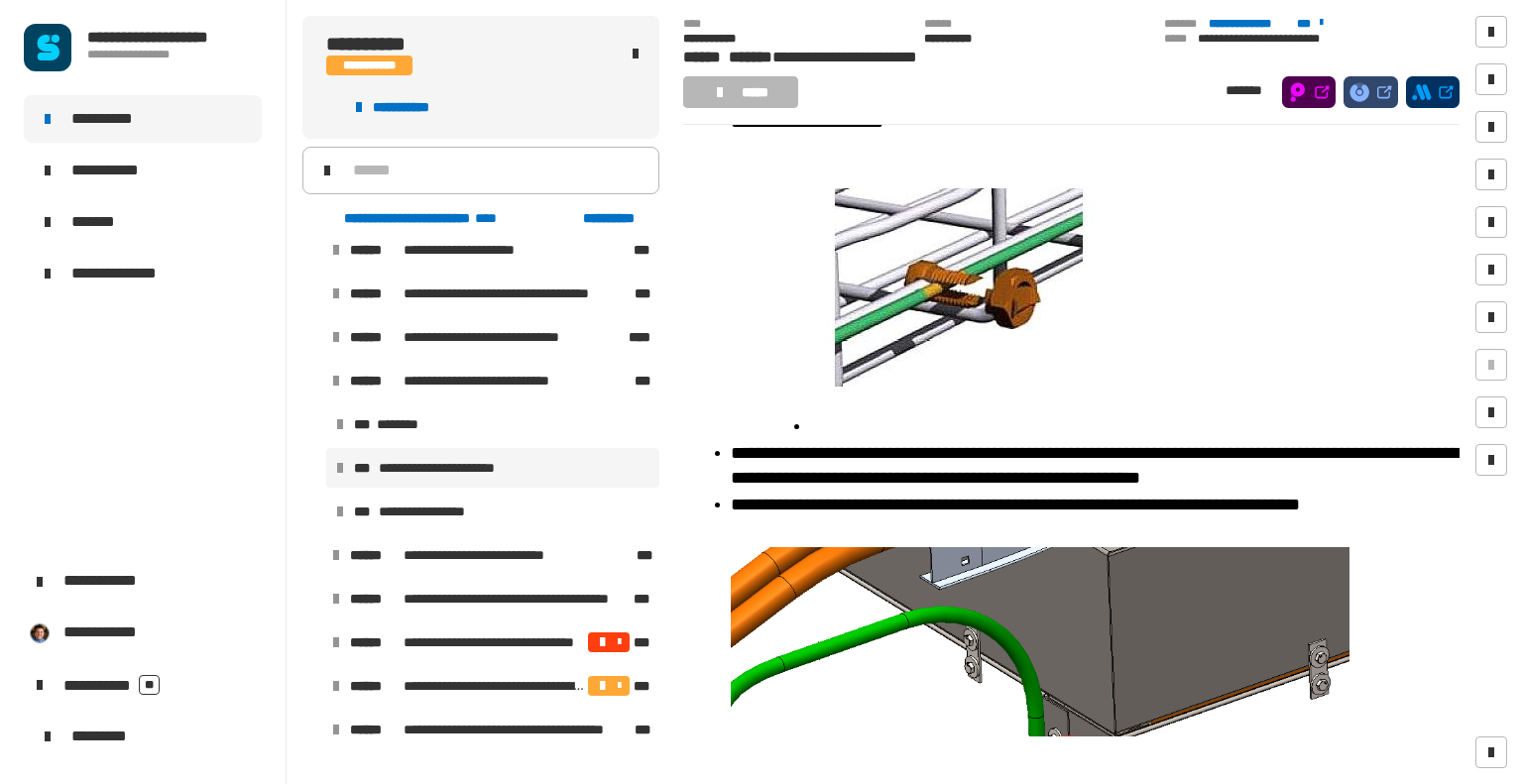 scroll, scrollTop: 468, scrollLeft: 0, axis: vertical 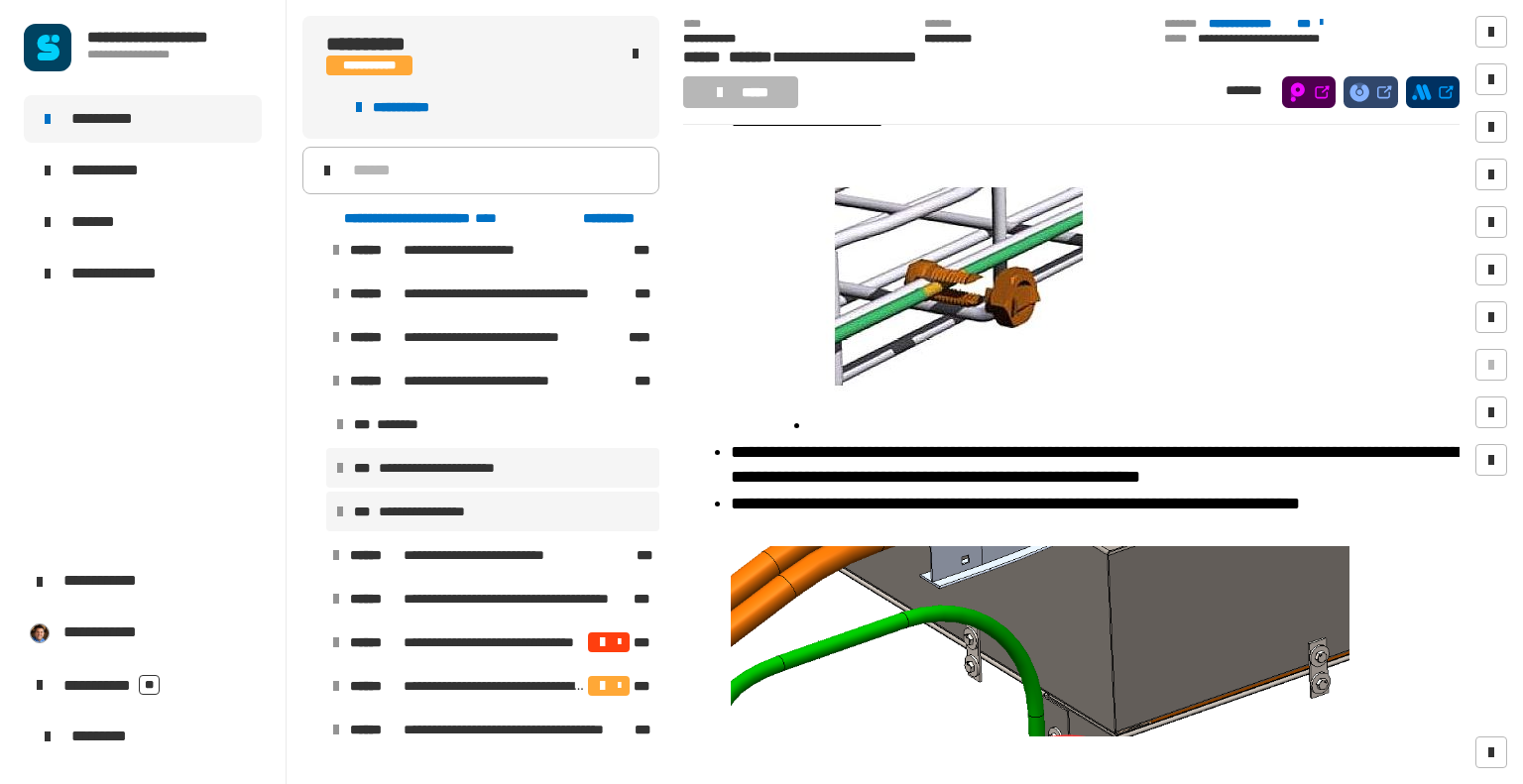 click on "**********" at bounding box center (435, 511) 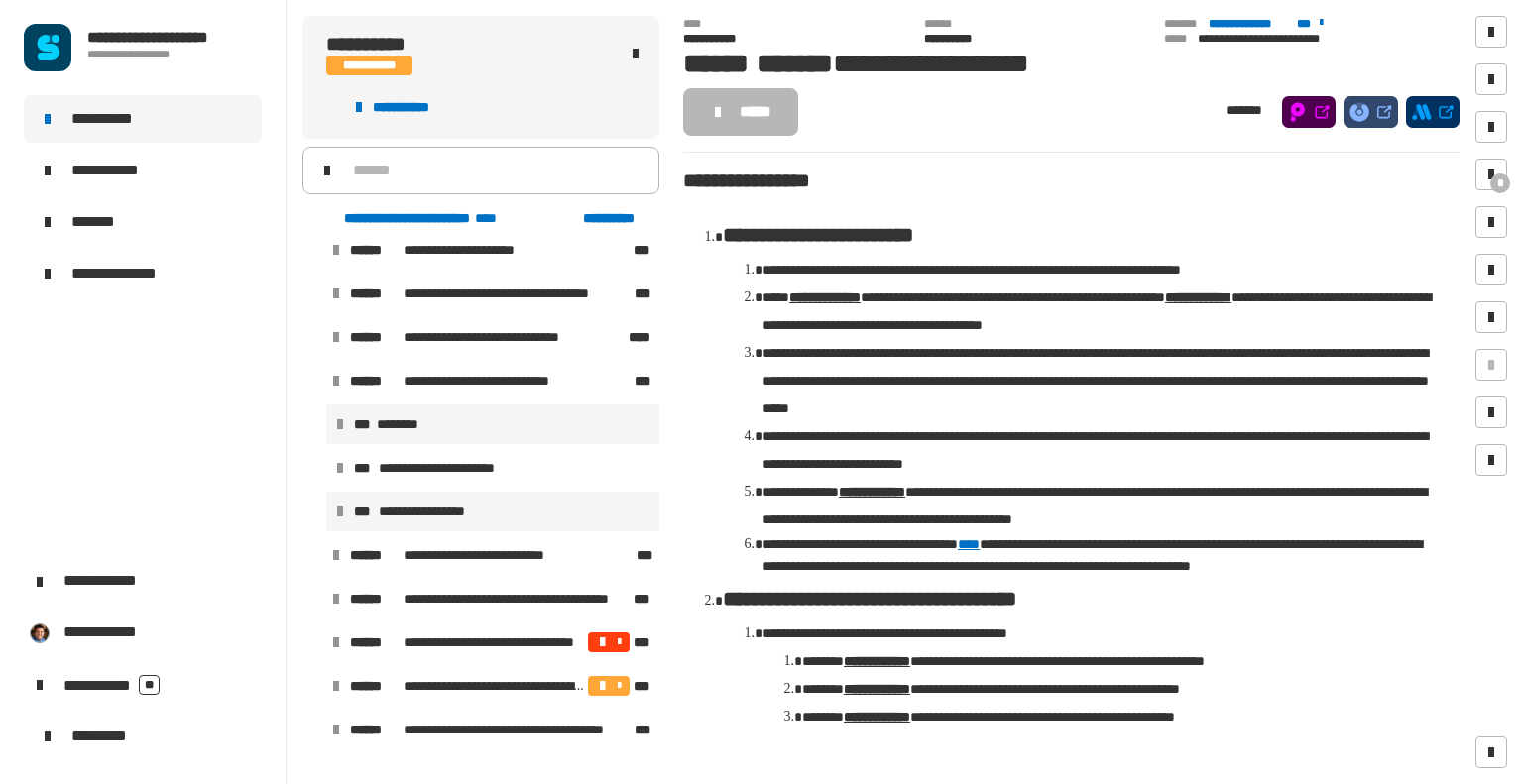 click on "********" at bounding box center (403, 424) 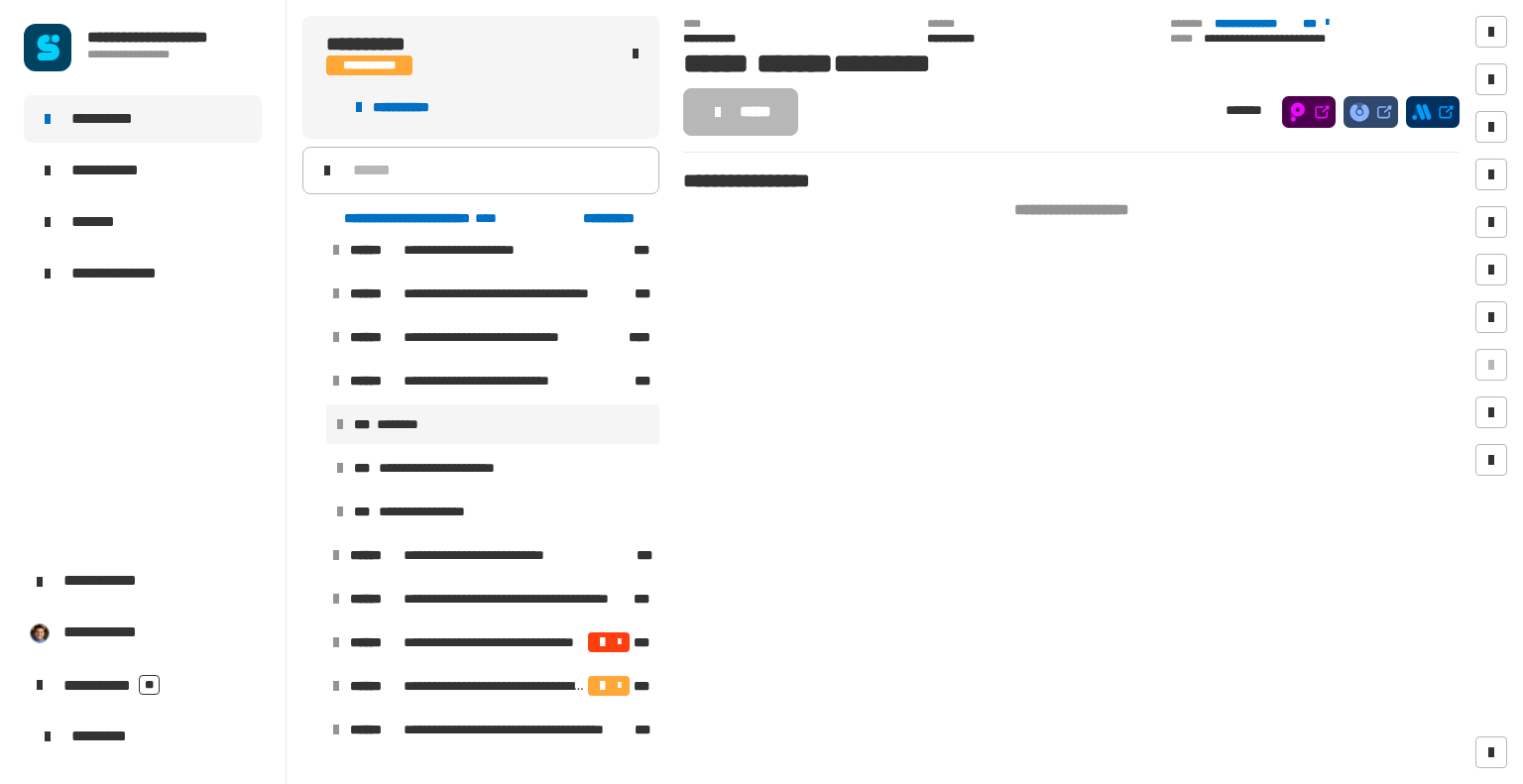 click on "*** ********" at bounding box center (493, 424) 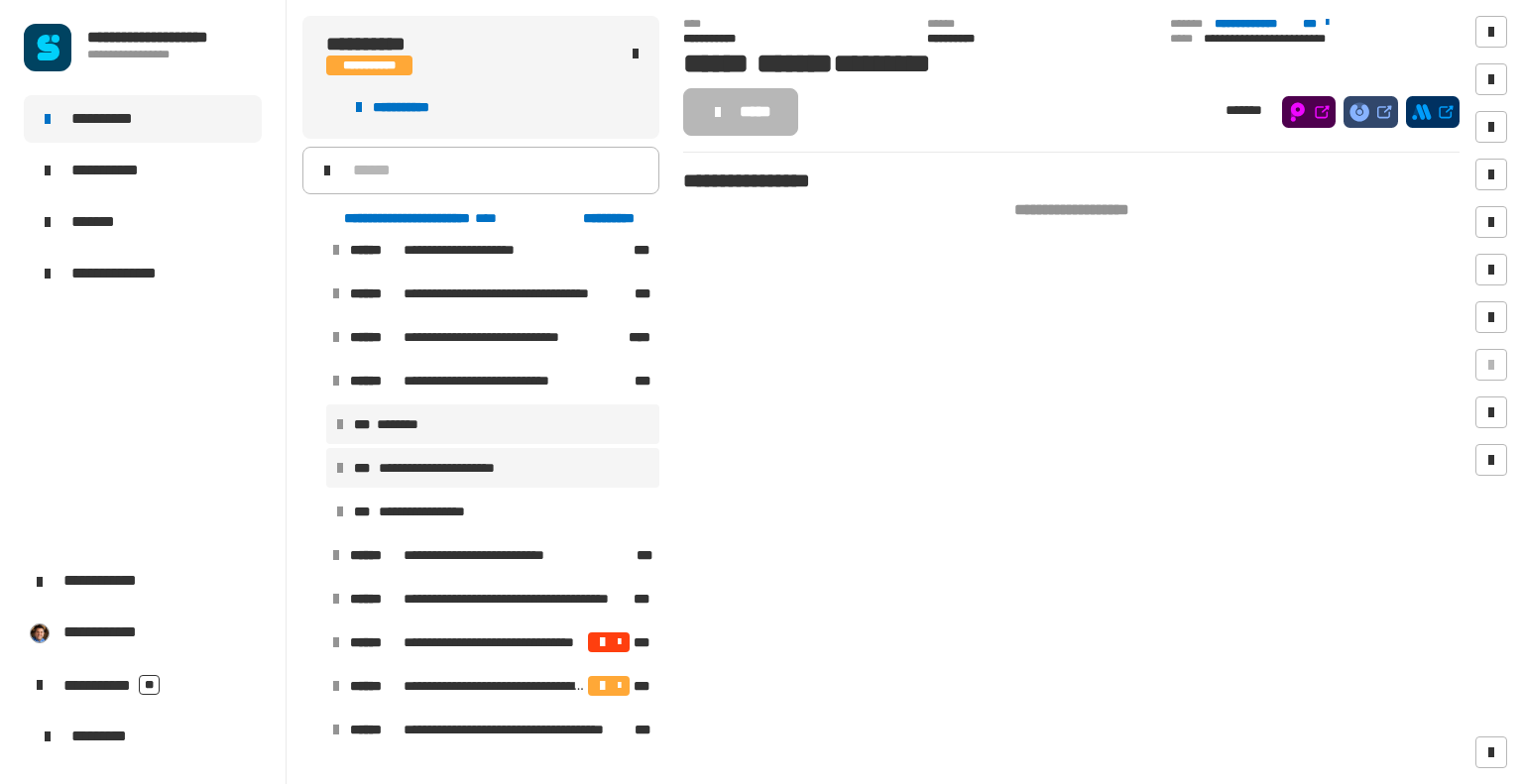 click on "**********" at bounding box center [448, 468] 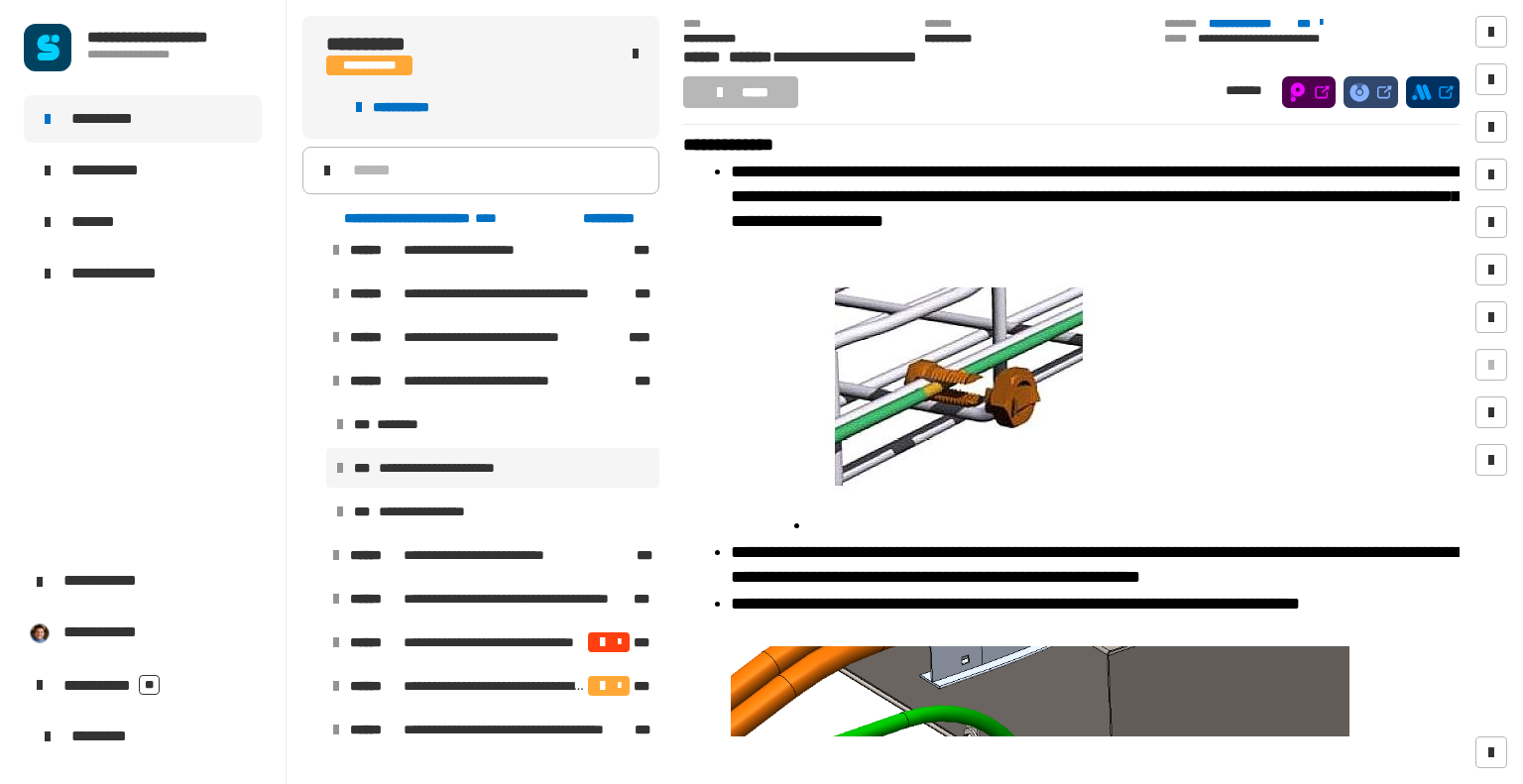 scroll, scrollTop: 369, scrollLeft: 0, axis: vertical 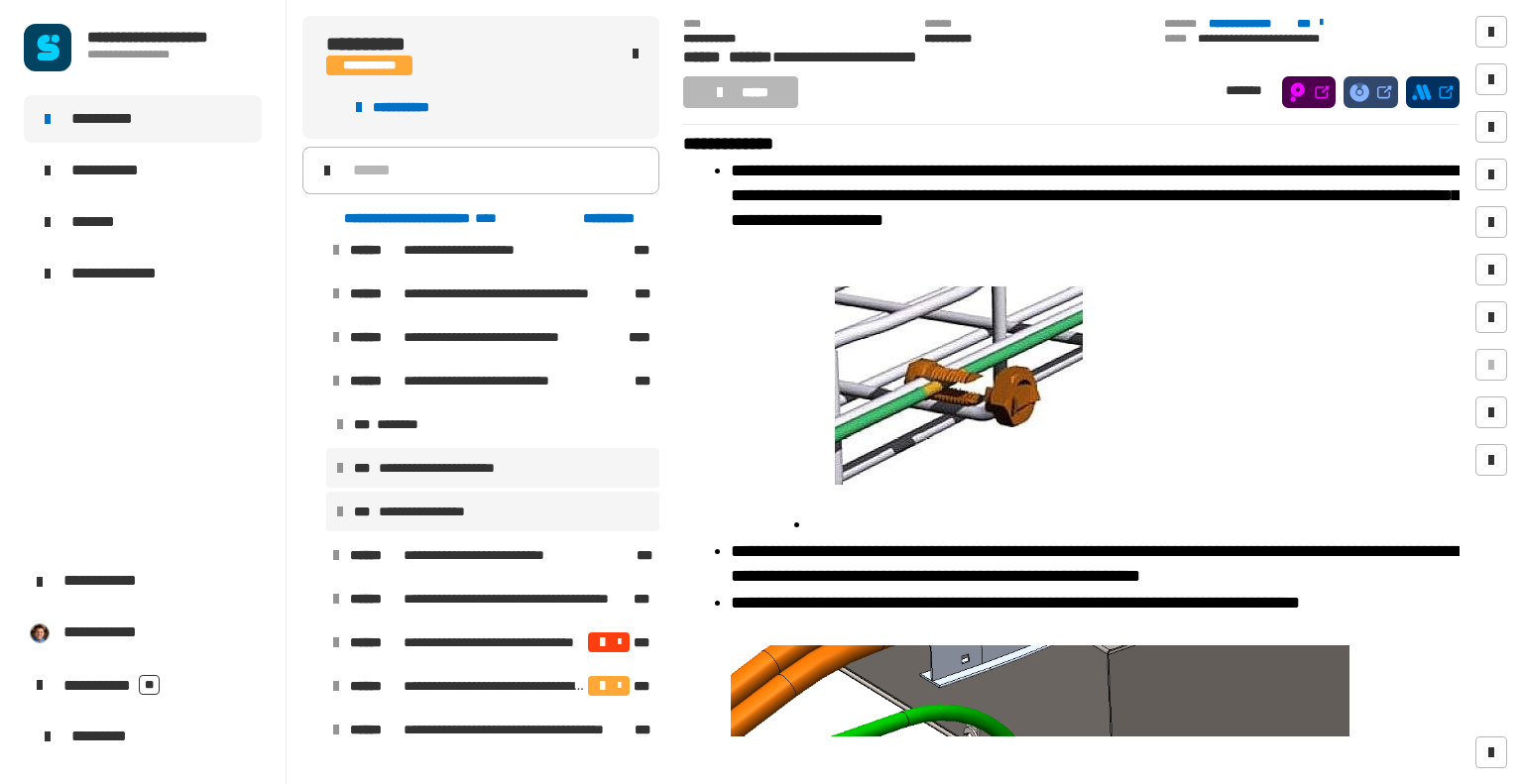 click on "**********" at bounding box center [435, 511] 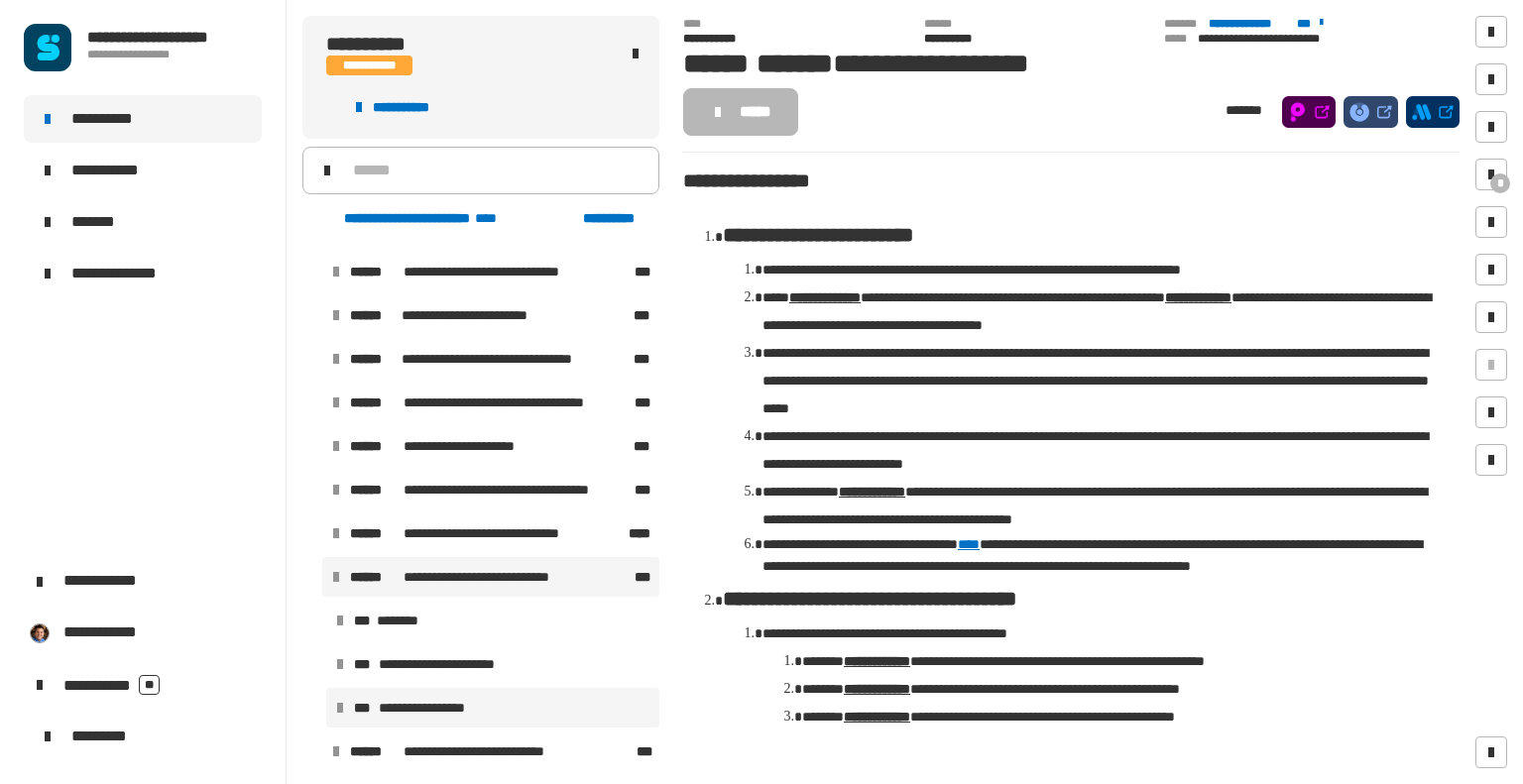 scroll, scrollTop: 2039, scrollLeft: 0, axis: vertical 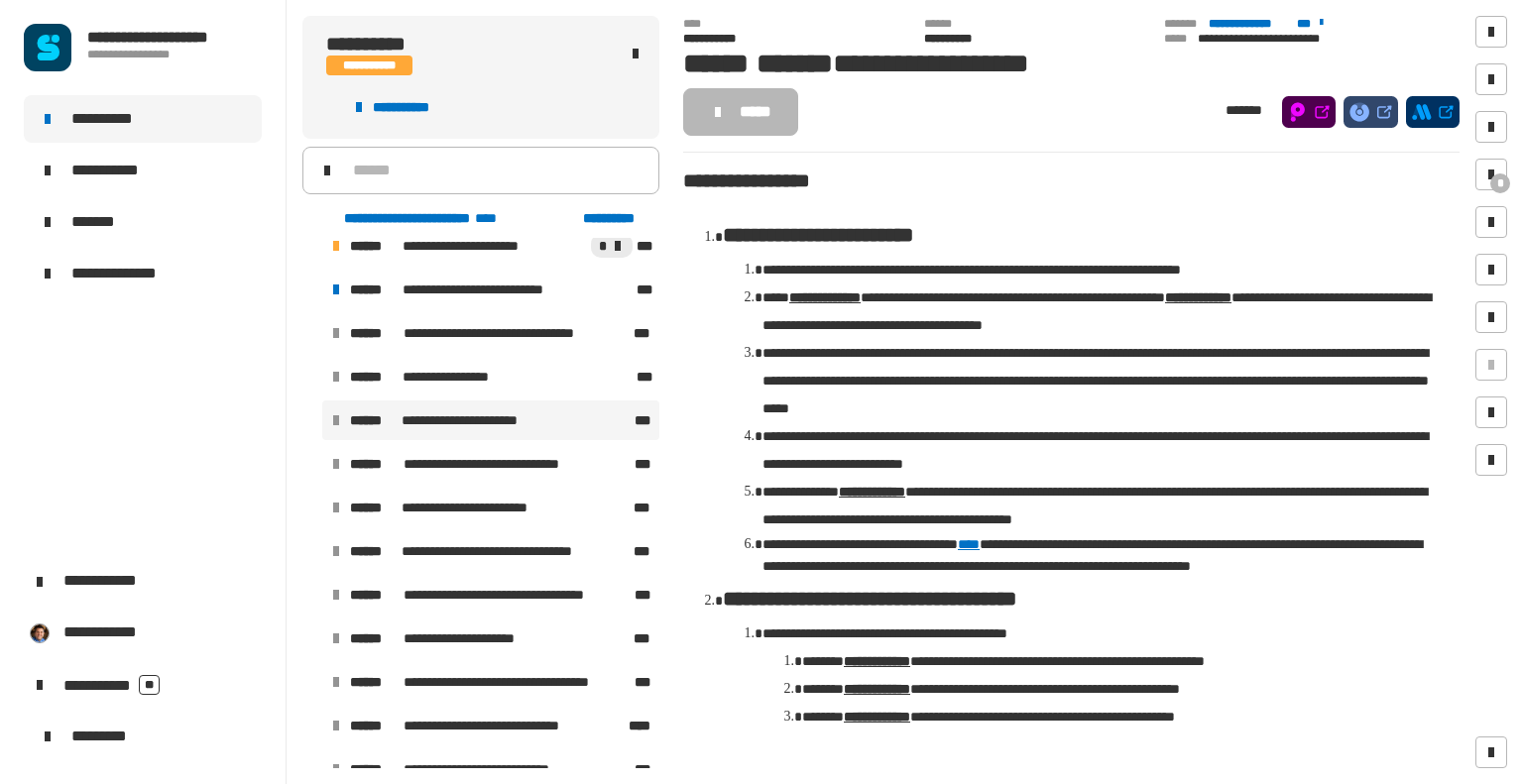 click on "**********" at bounding box center (474, 420) 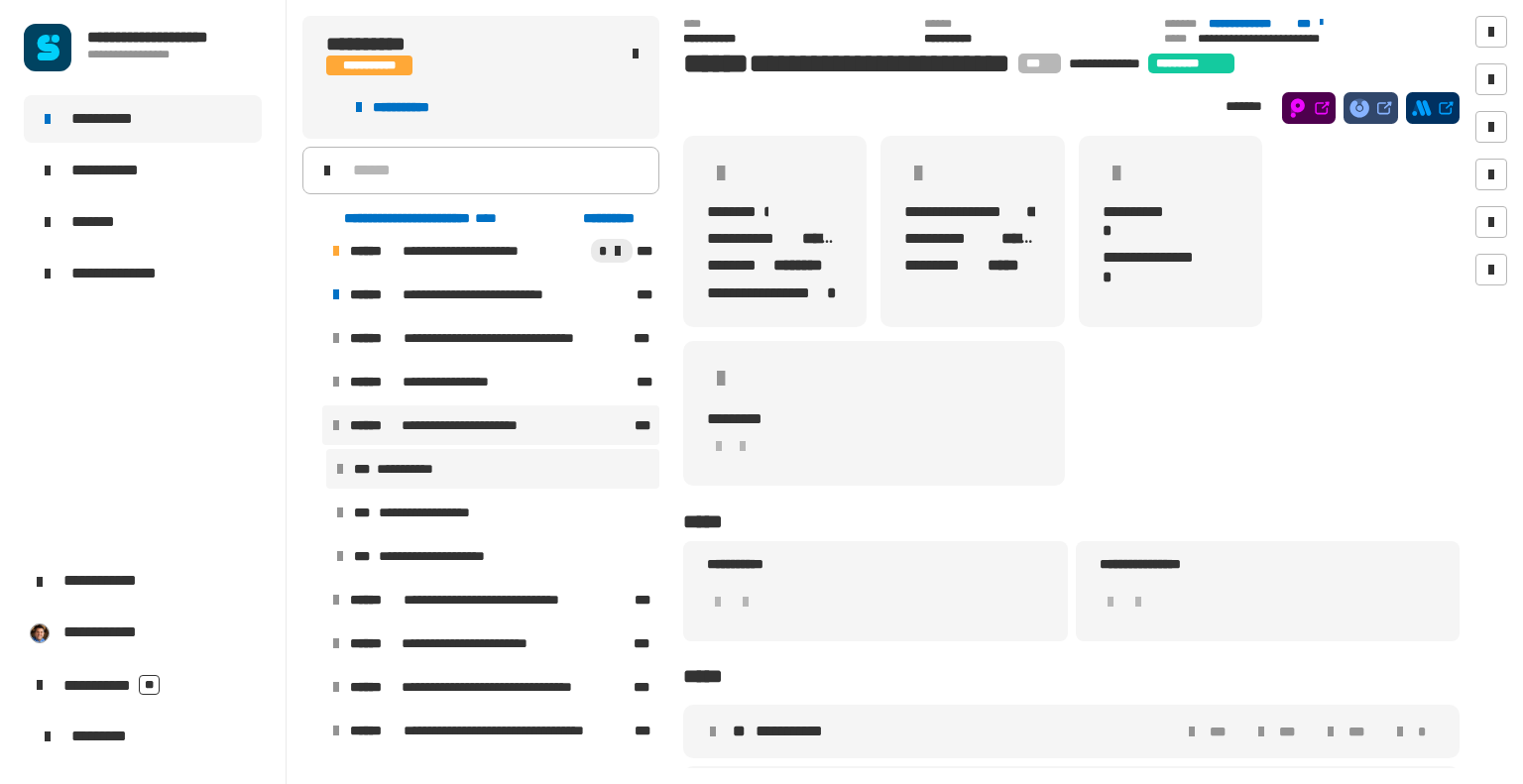 scroll, scrollTop: 1842, scrollLeft: 0, axis: vertical 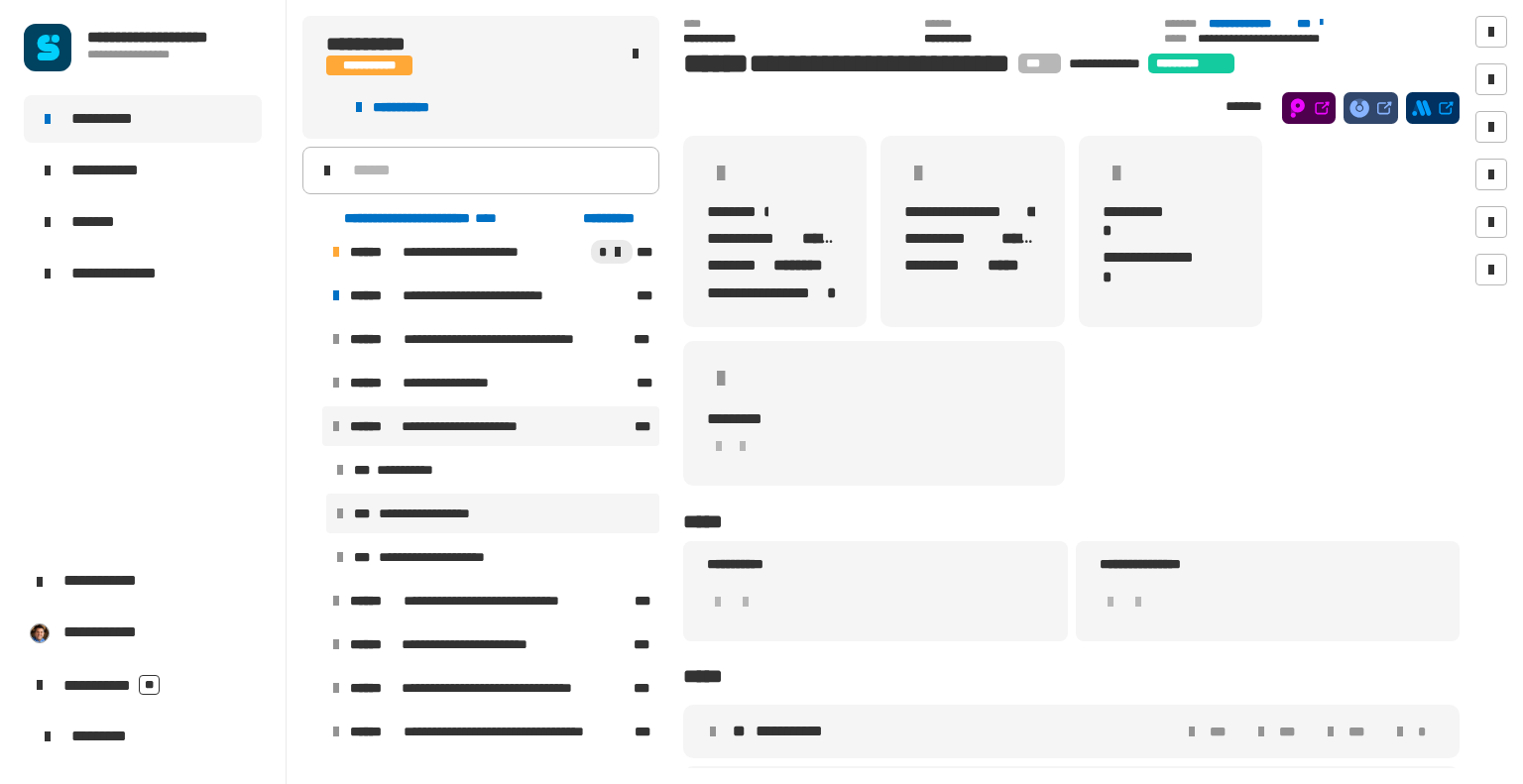 click on "**********" at bounding box center [440, 513] 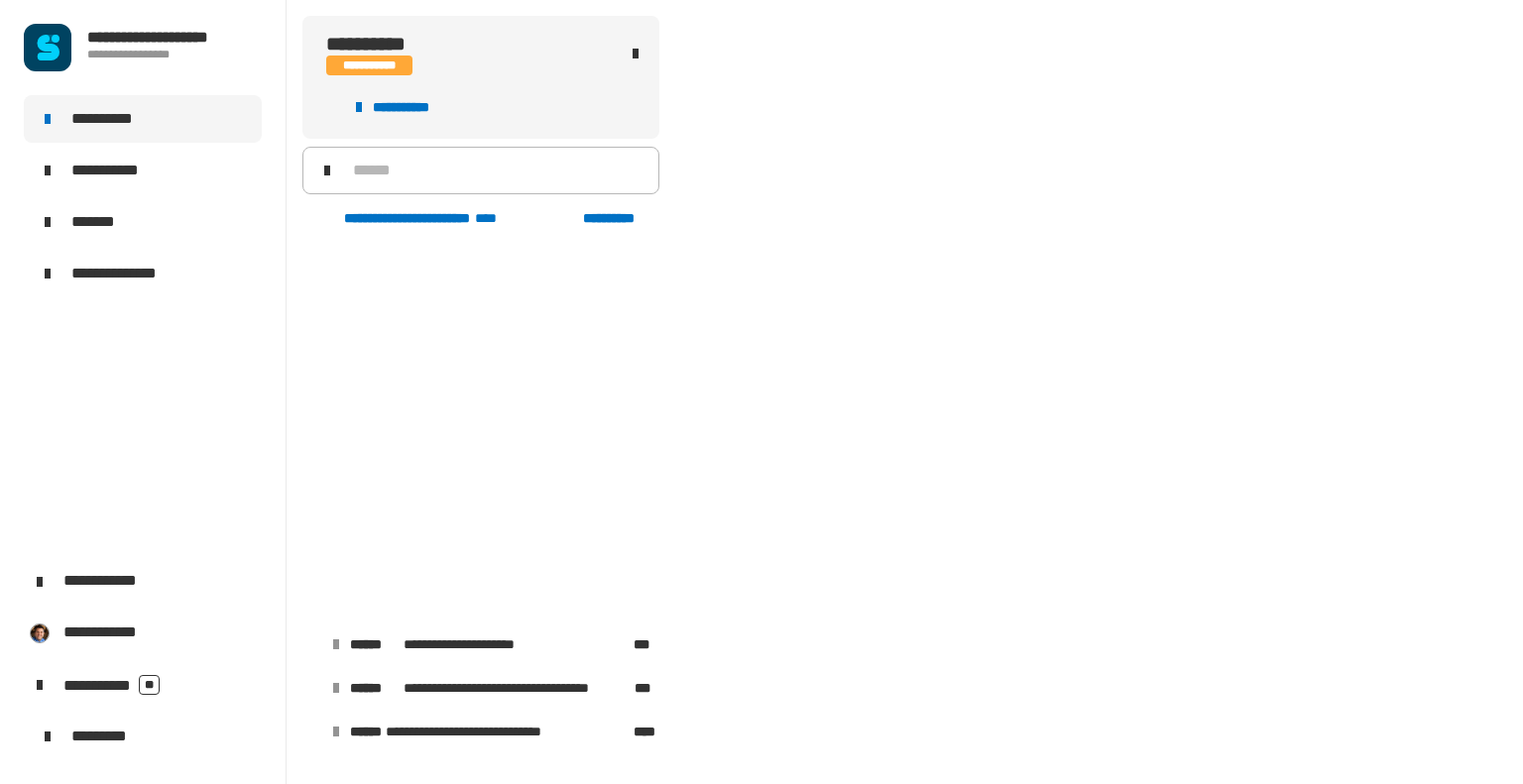 scroll, scrollTop: 1851, scrollLeft: 0, axis: vertical 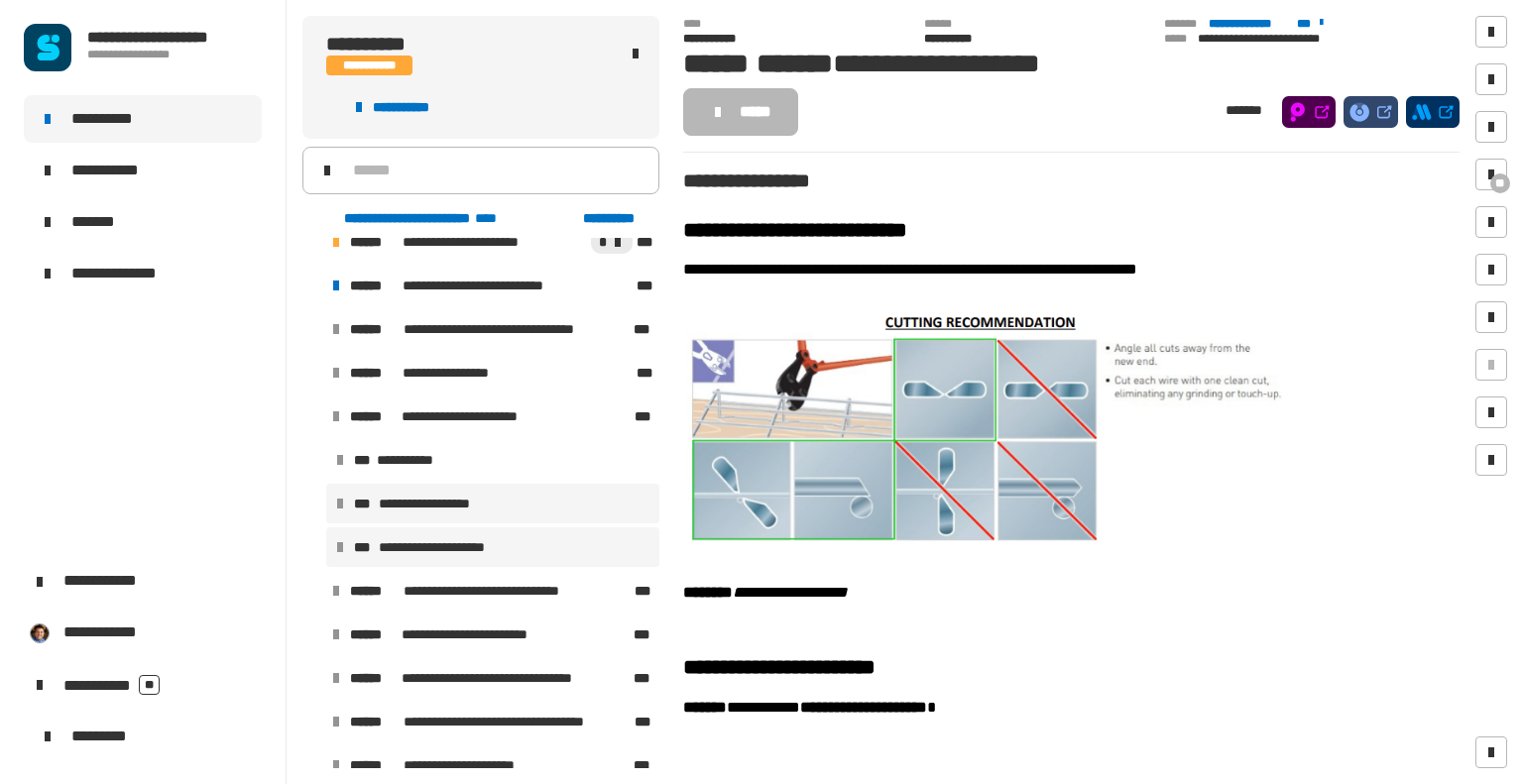 click on "**********" at bounding box center (493, 547) 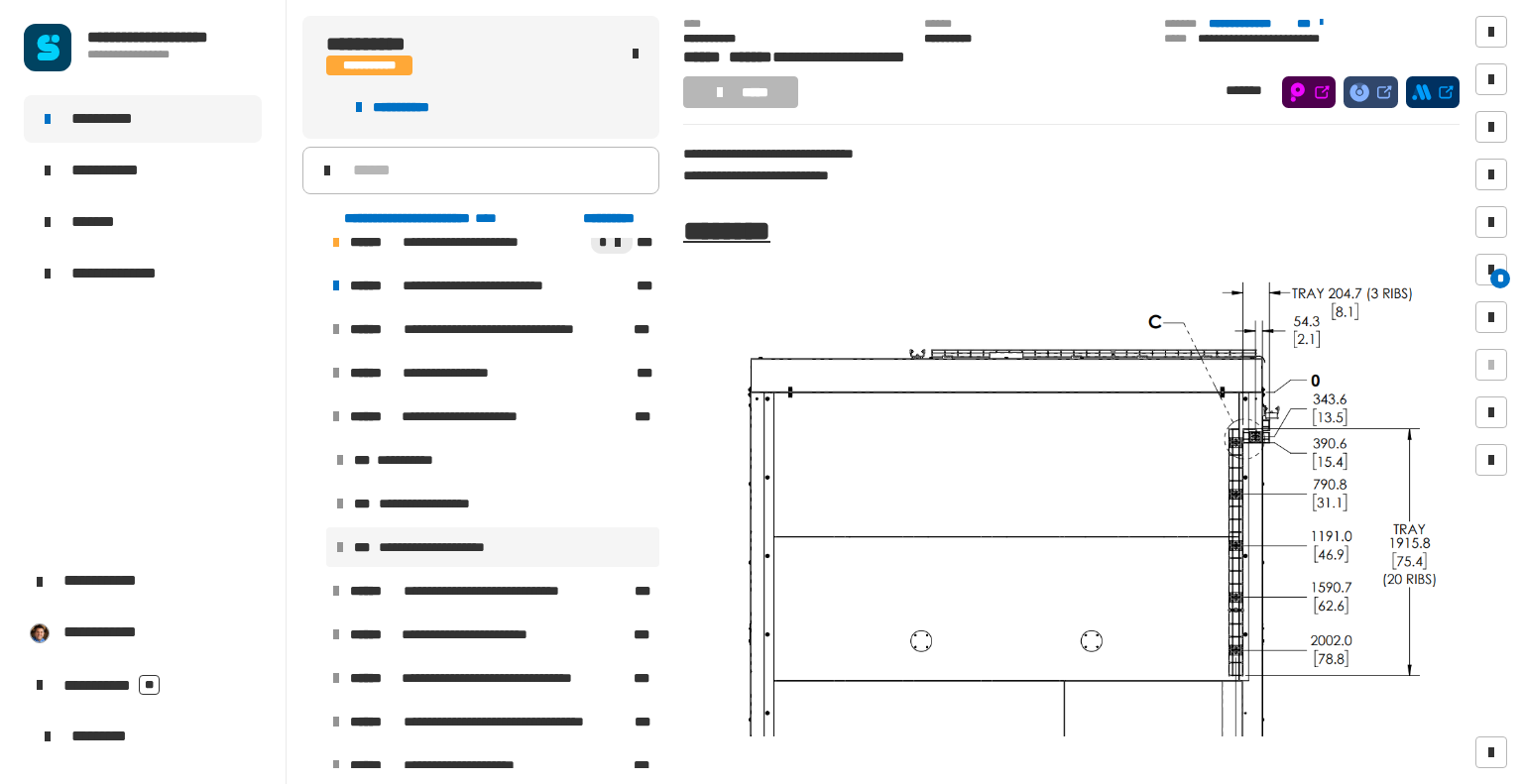 scroll, scrollTop: 169, scrollLeft: 0, axis: vertical 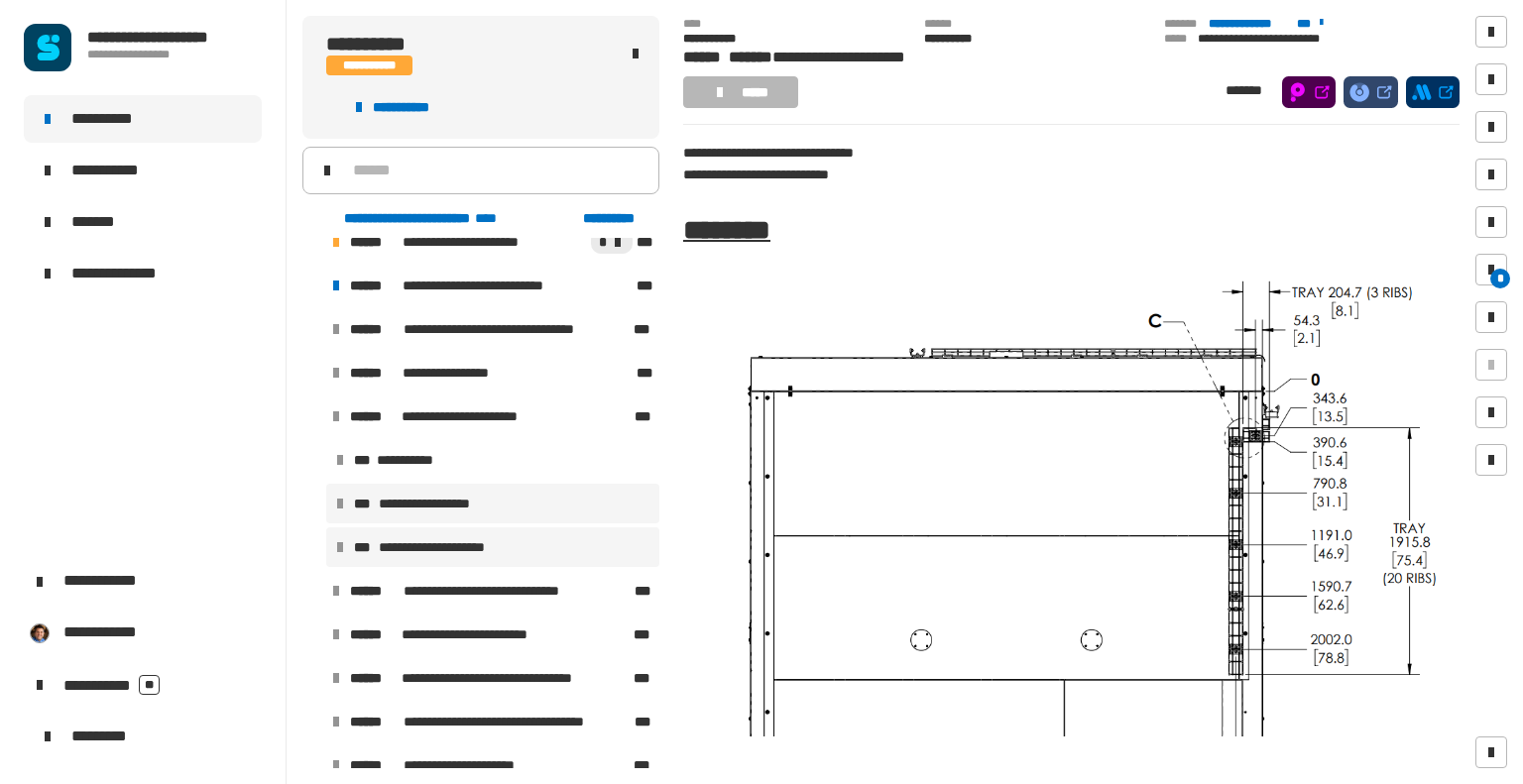 click on "**********" at bounding box center (440, 504) 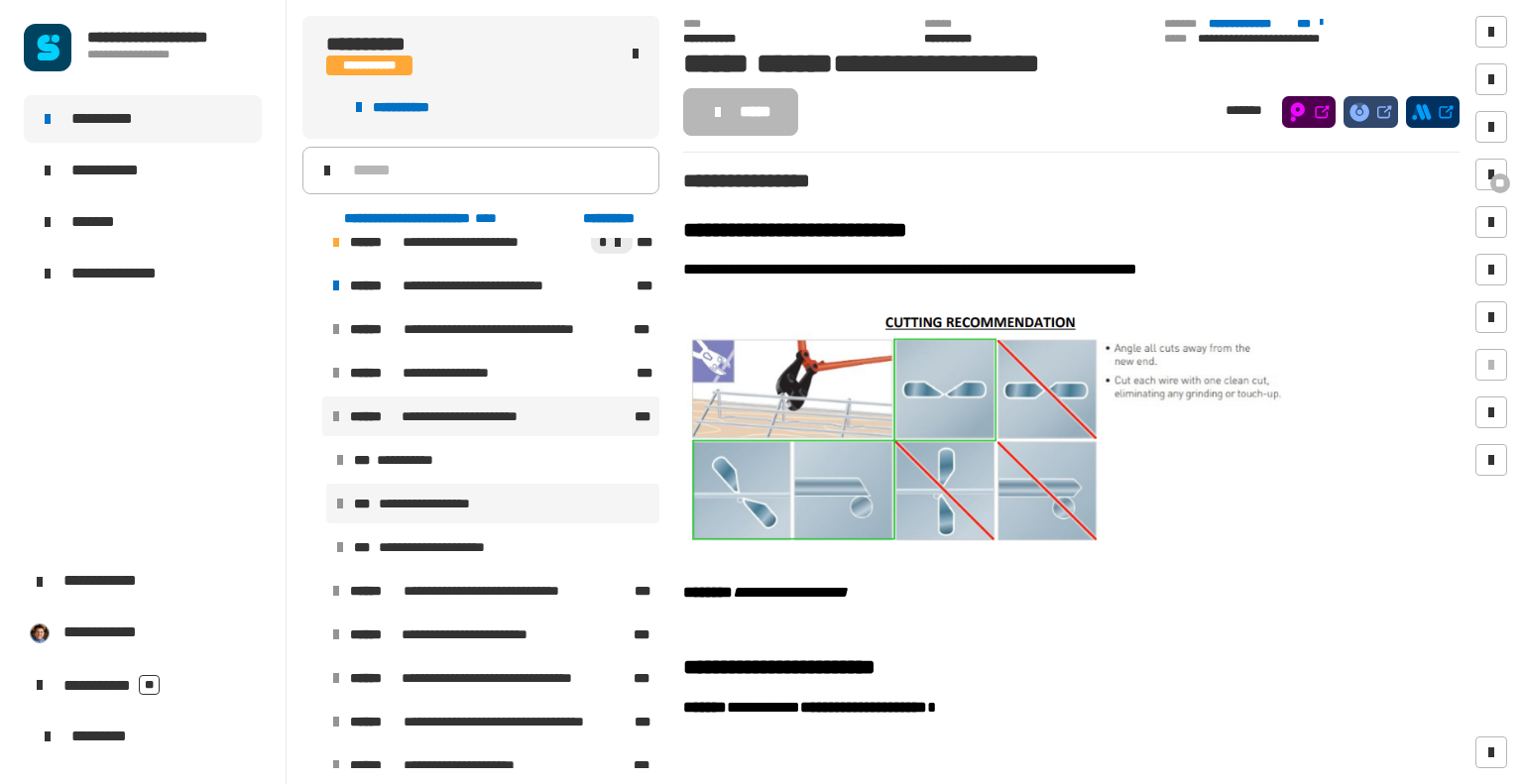 click on "**********" at bounding box center [491, 416] 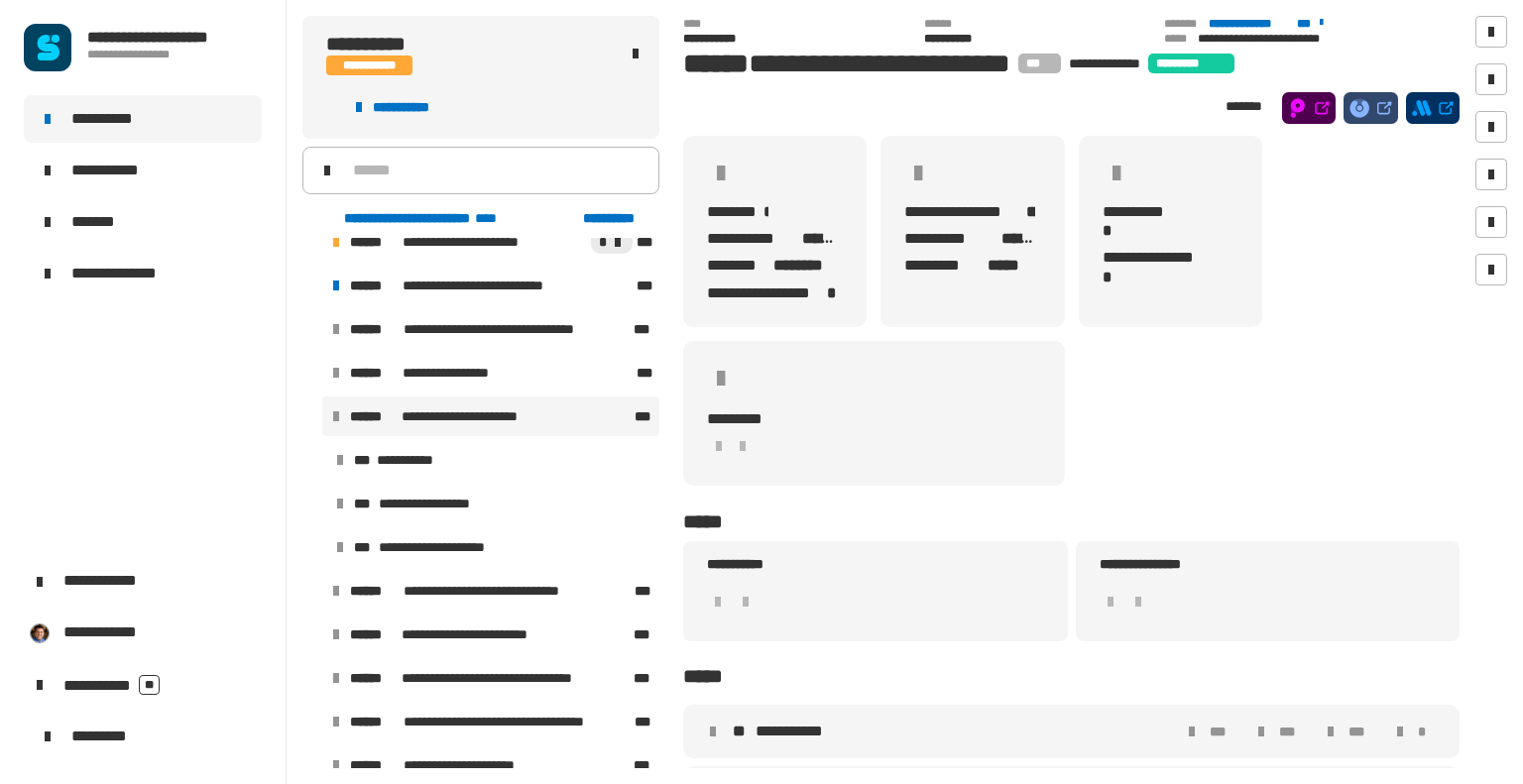 click on "**********" 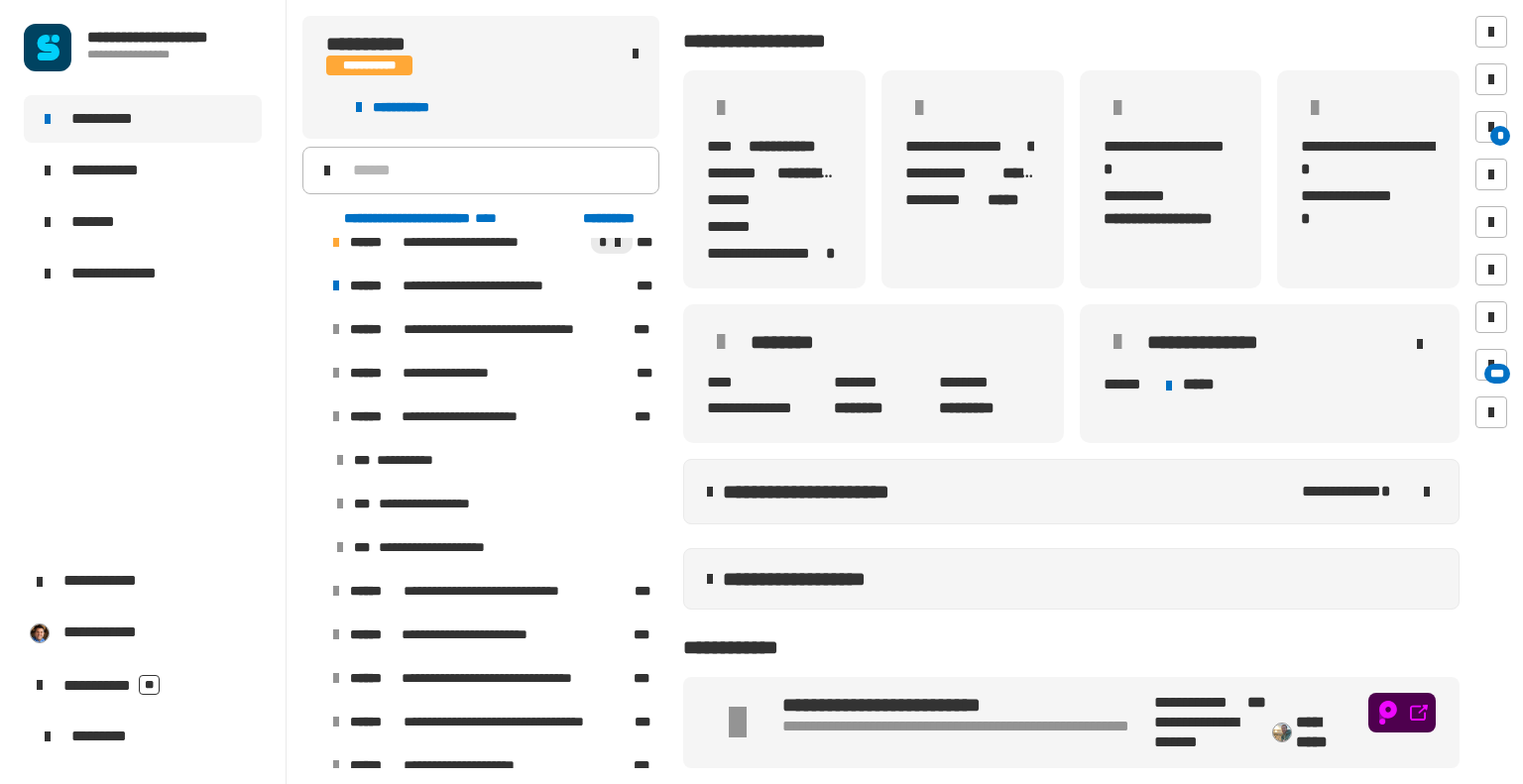scroll, scrollTop: 248, scrollLeft: 0, axis: vertical 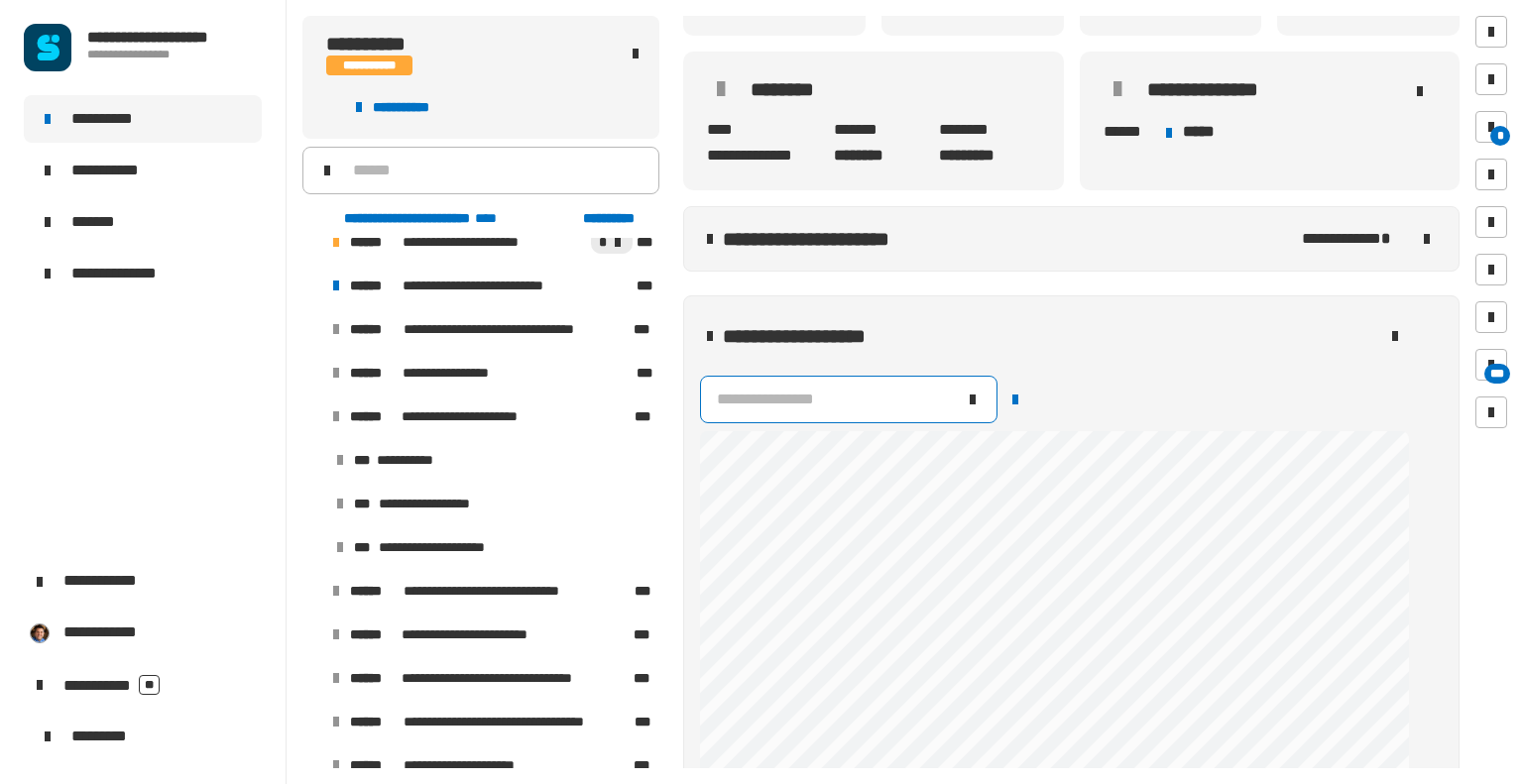 click on "**********" 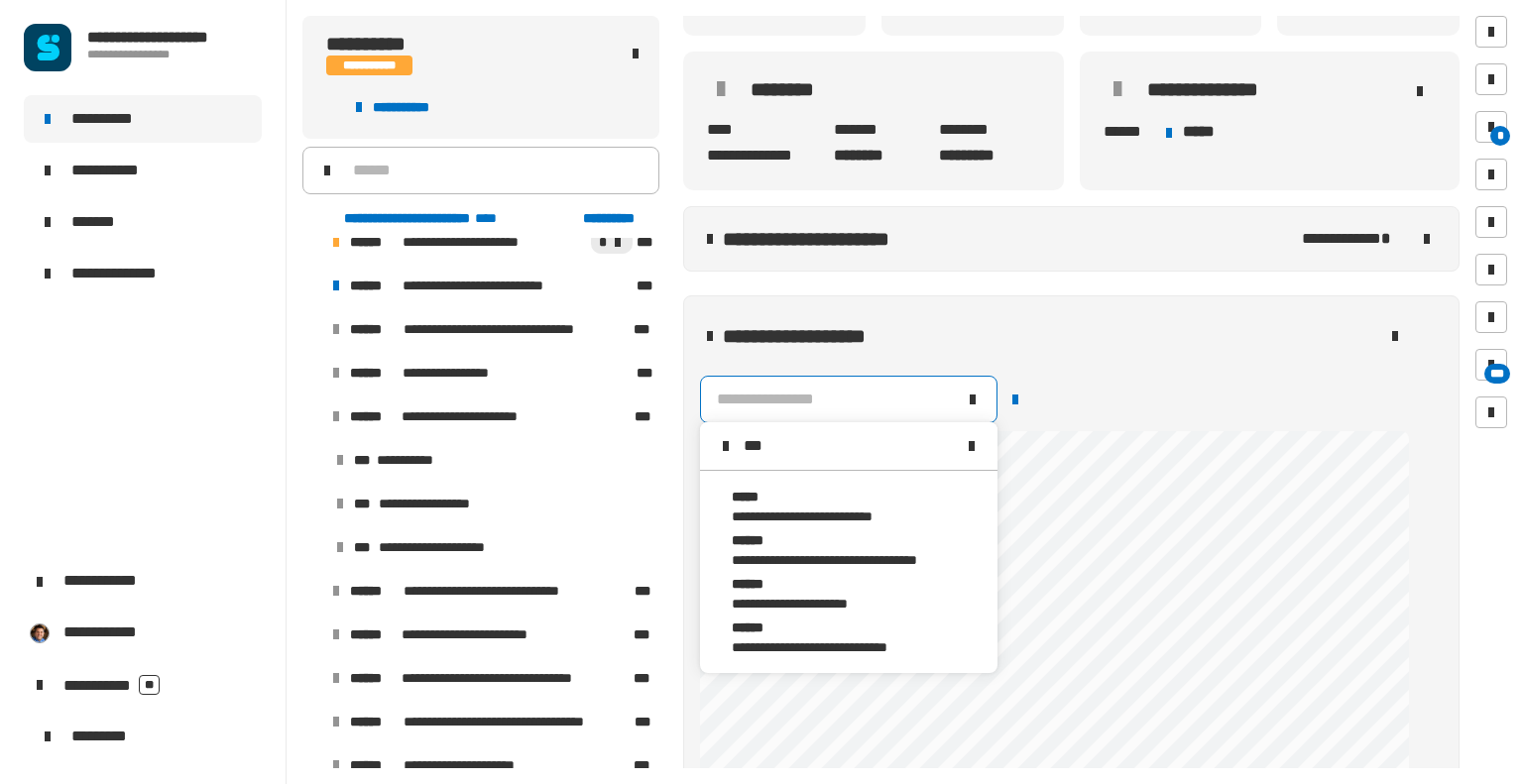 scroll, scrollTop: 0, scrollLeft: 0, axis: both 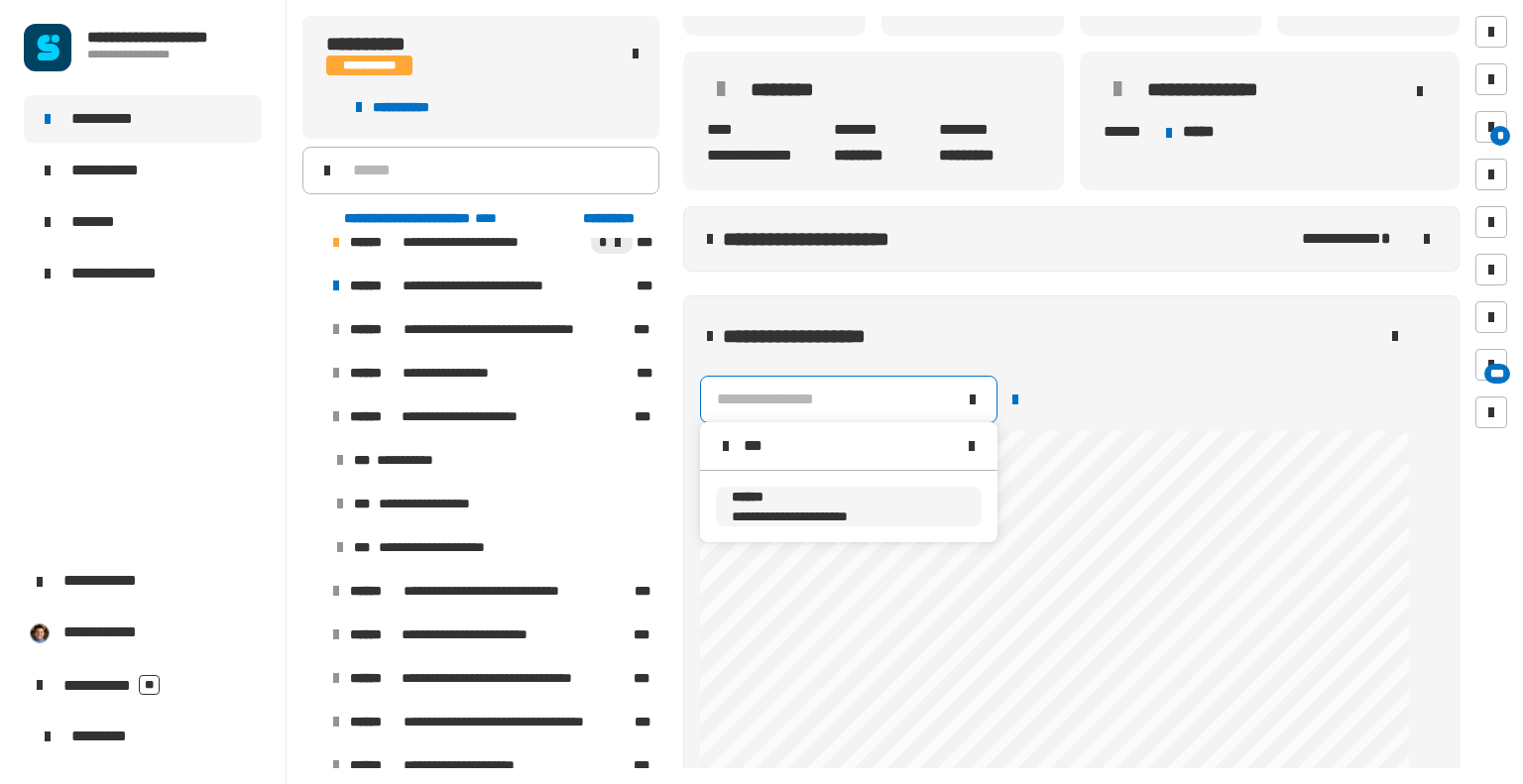 type on "***" 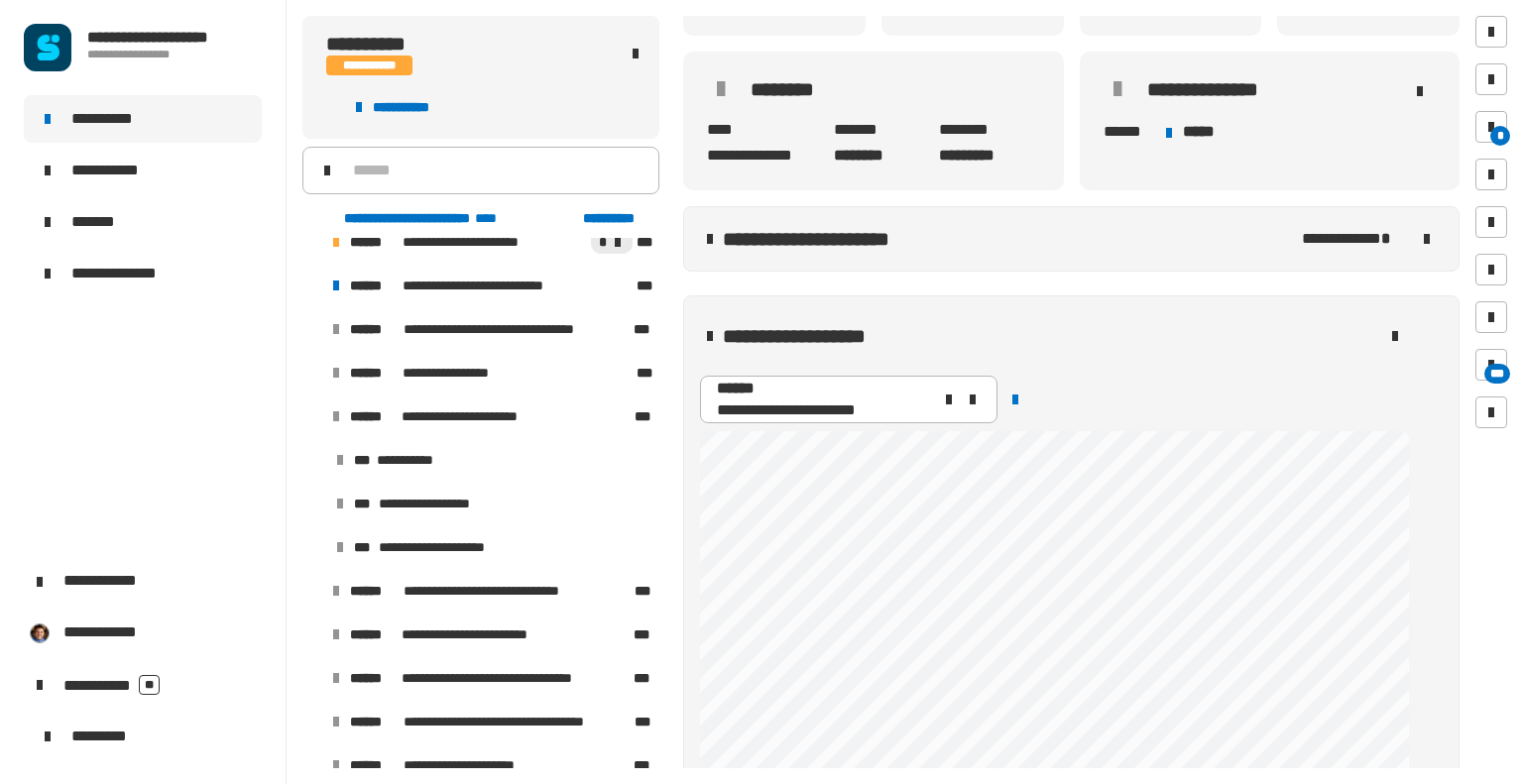 scroll, scrollTop: 600, scrollLeft: 3581, axis: both 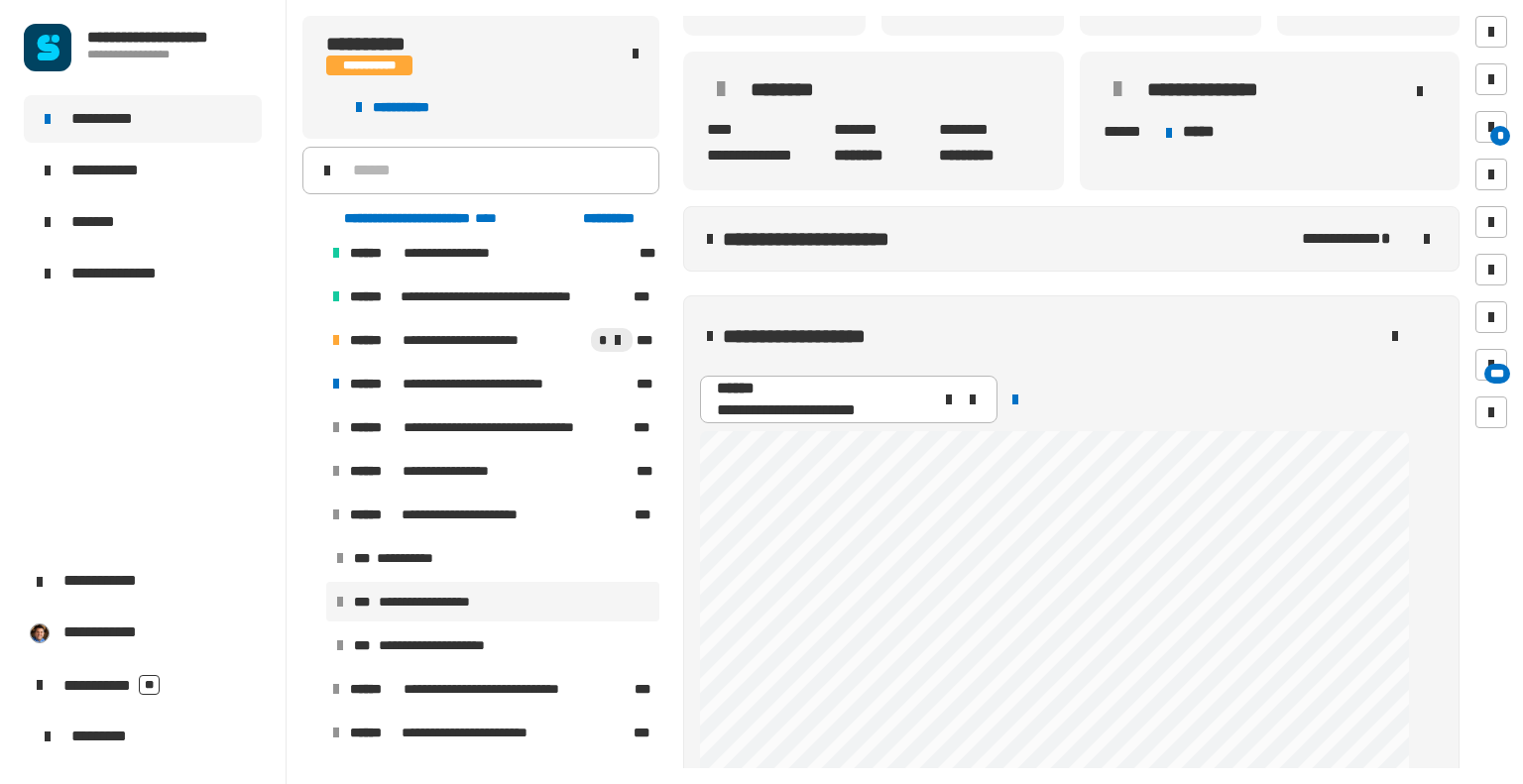 click on "**********" at bounding box center [440, 602] 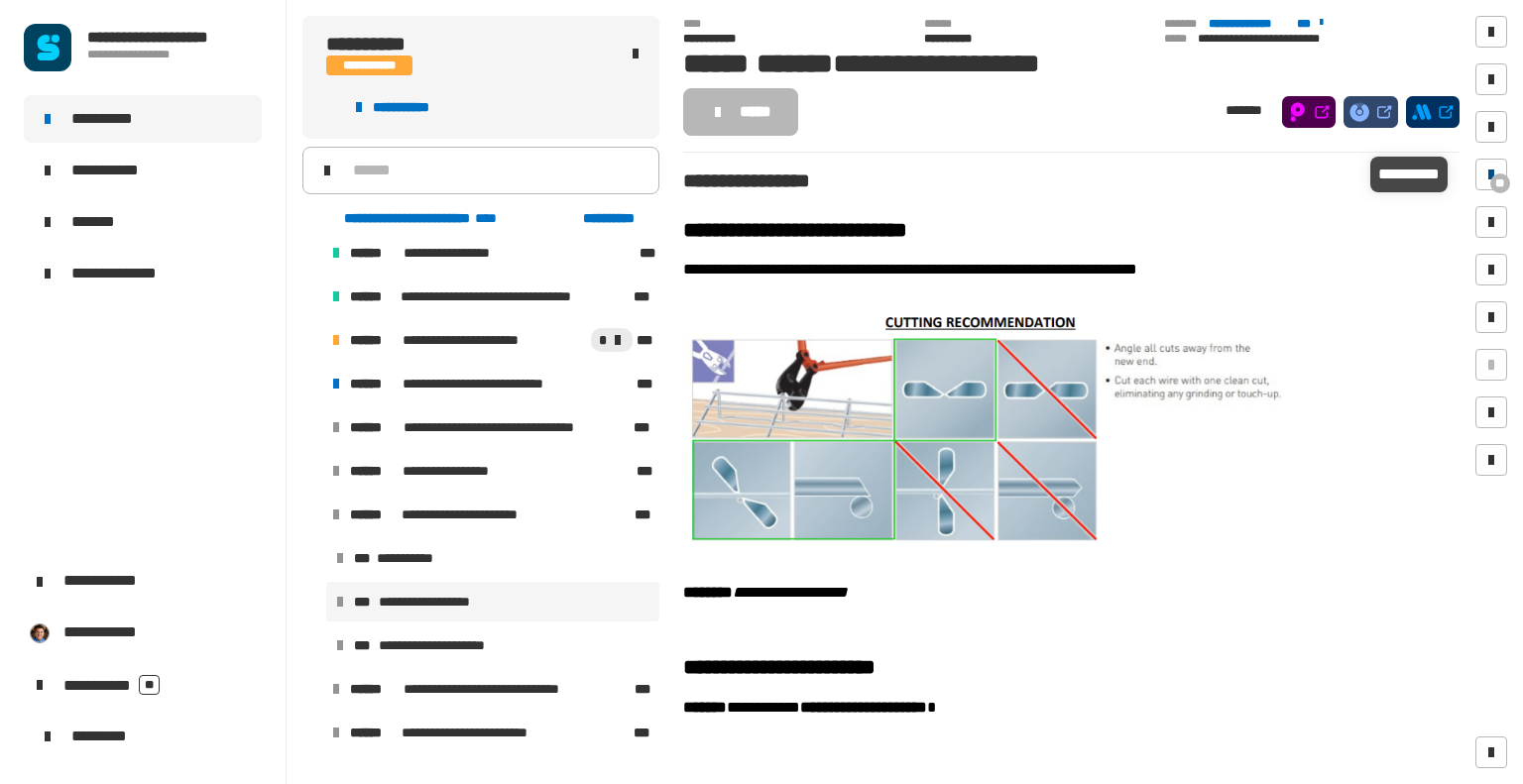 click at bounding box center [1491, 174] 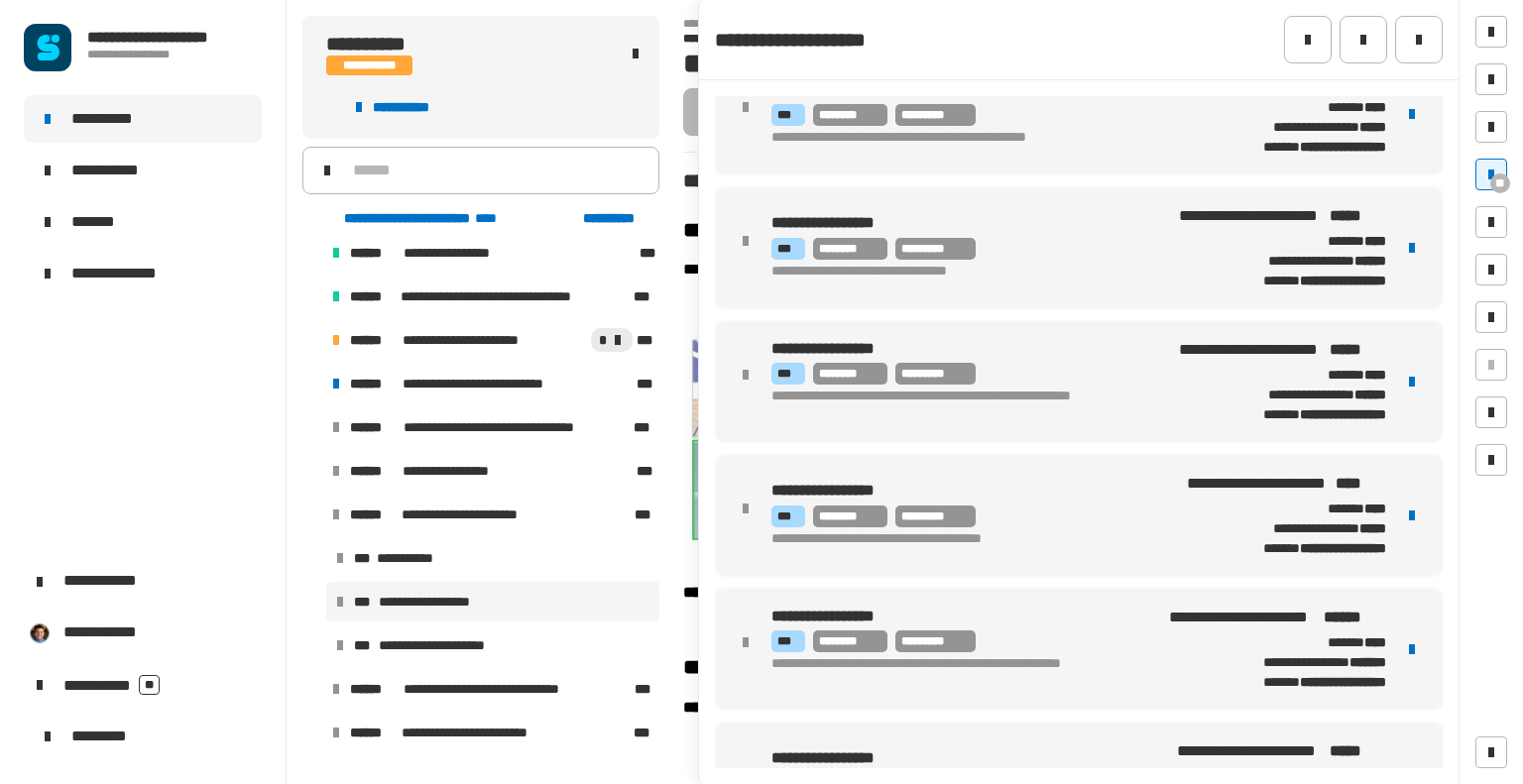 scroll, scrollTop: 0, scrollLeft: 0, axis: both 